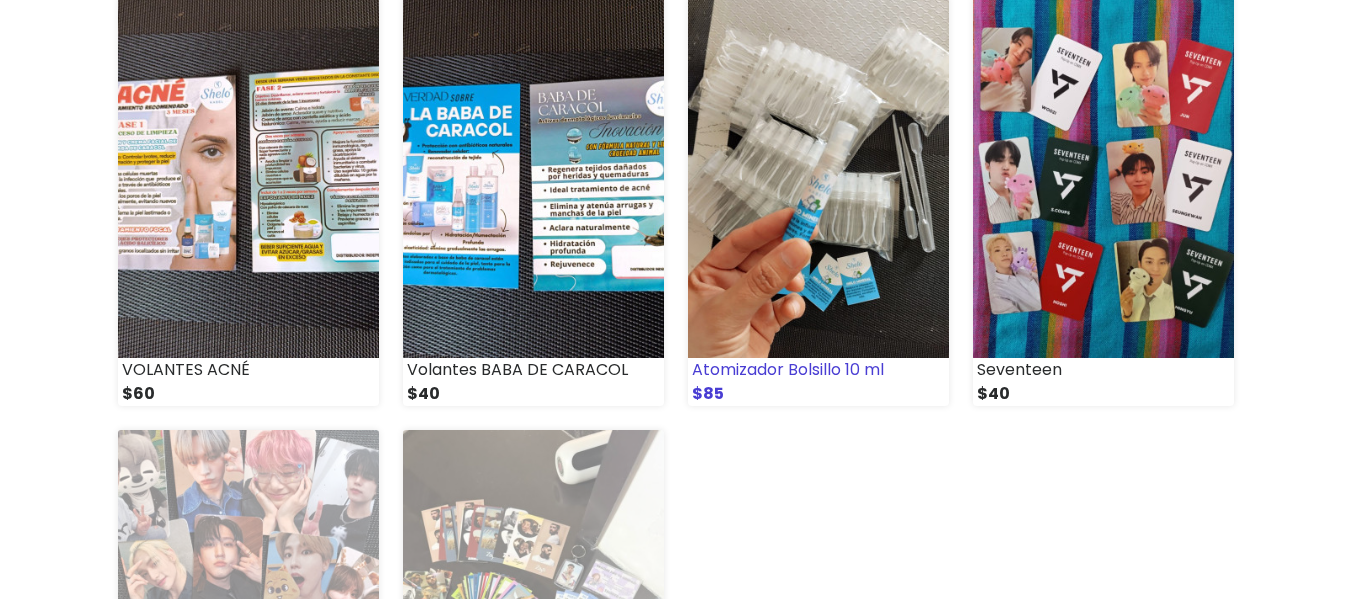 scroll, scrollTop: 300, scrollLeft: 0, axis: vertical 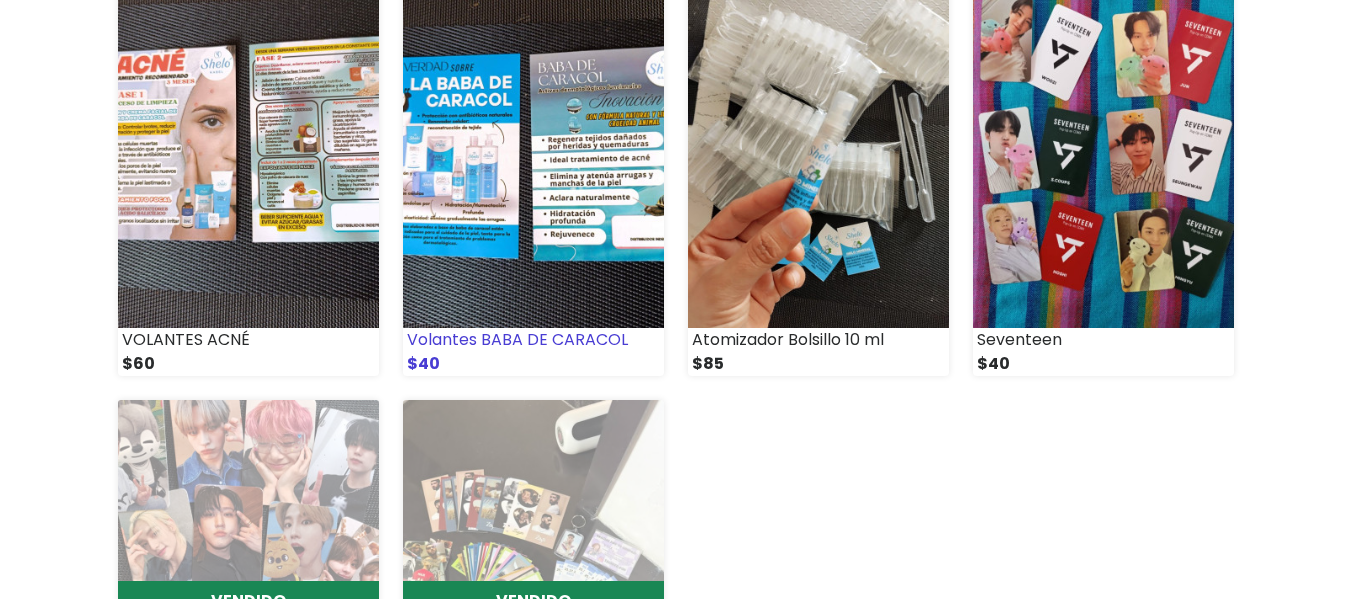 click at bounding box center (533, 147) 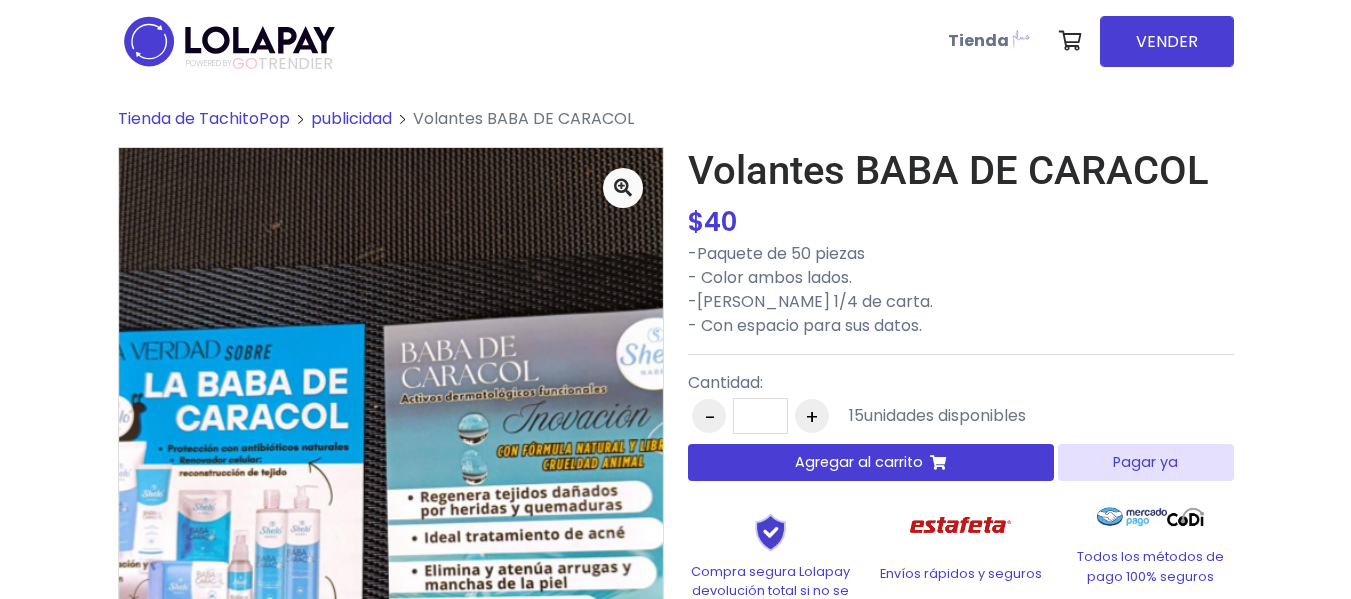 scroll, scrollTop: 0, scrollLeft: 0, axis: both 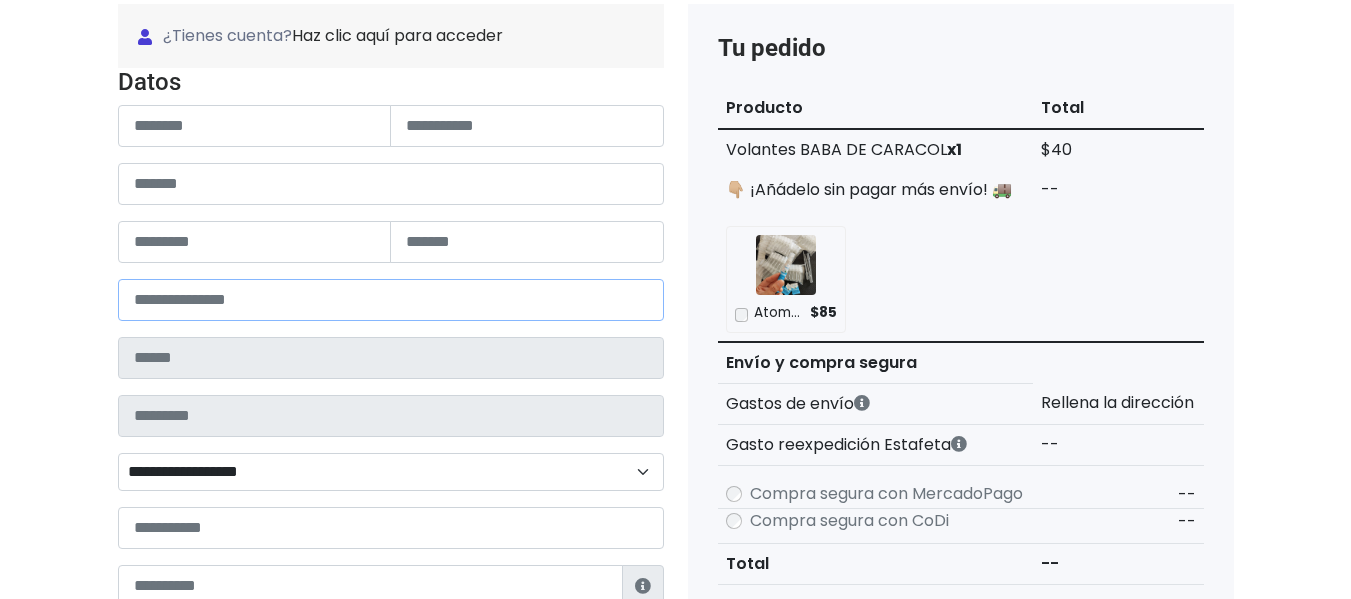 click at bounding box center (391, 300) 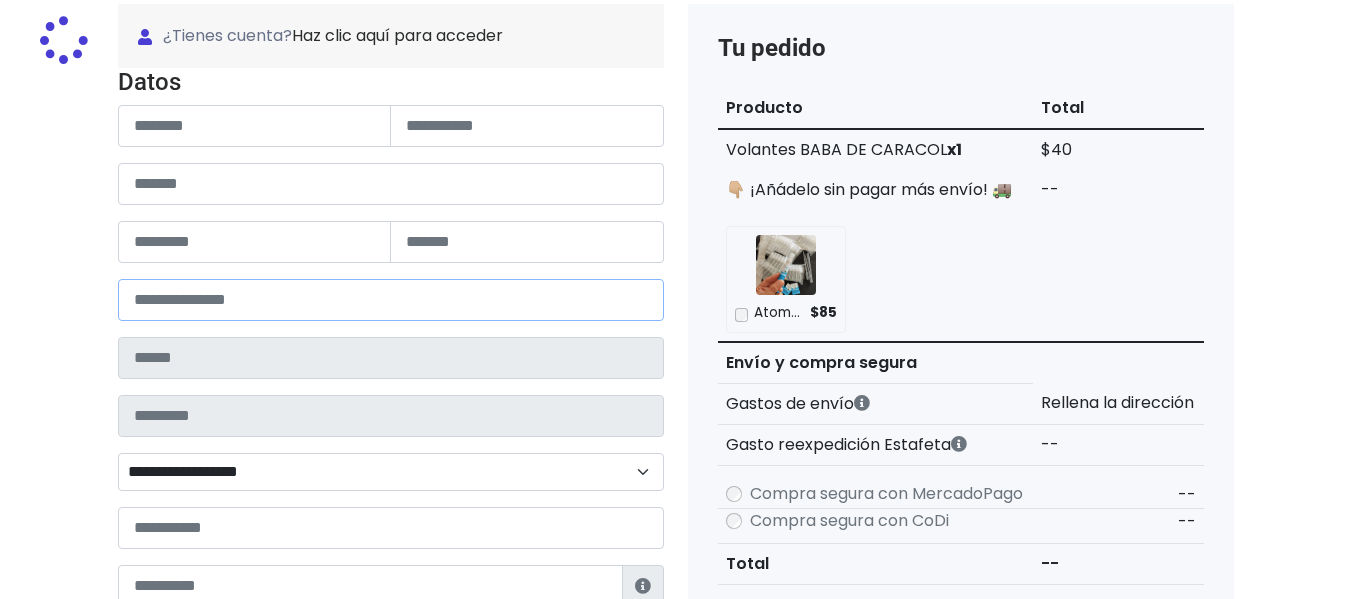 type on "********" 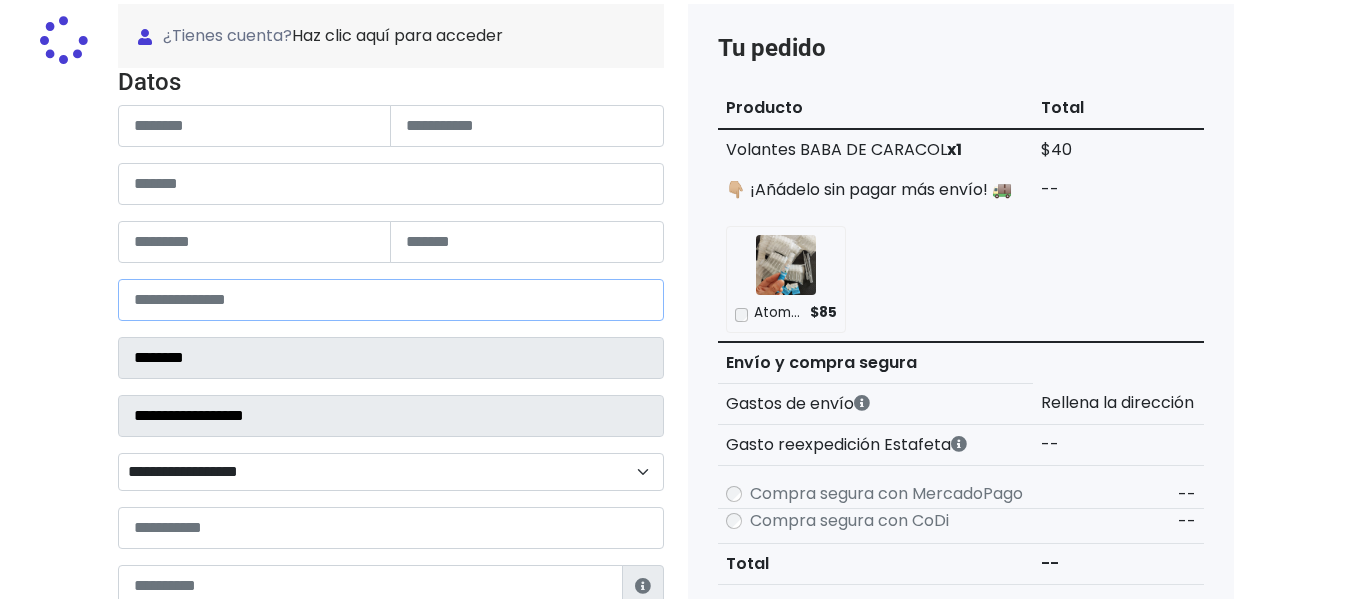 select 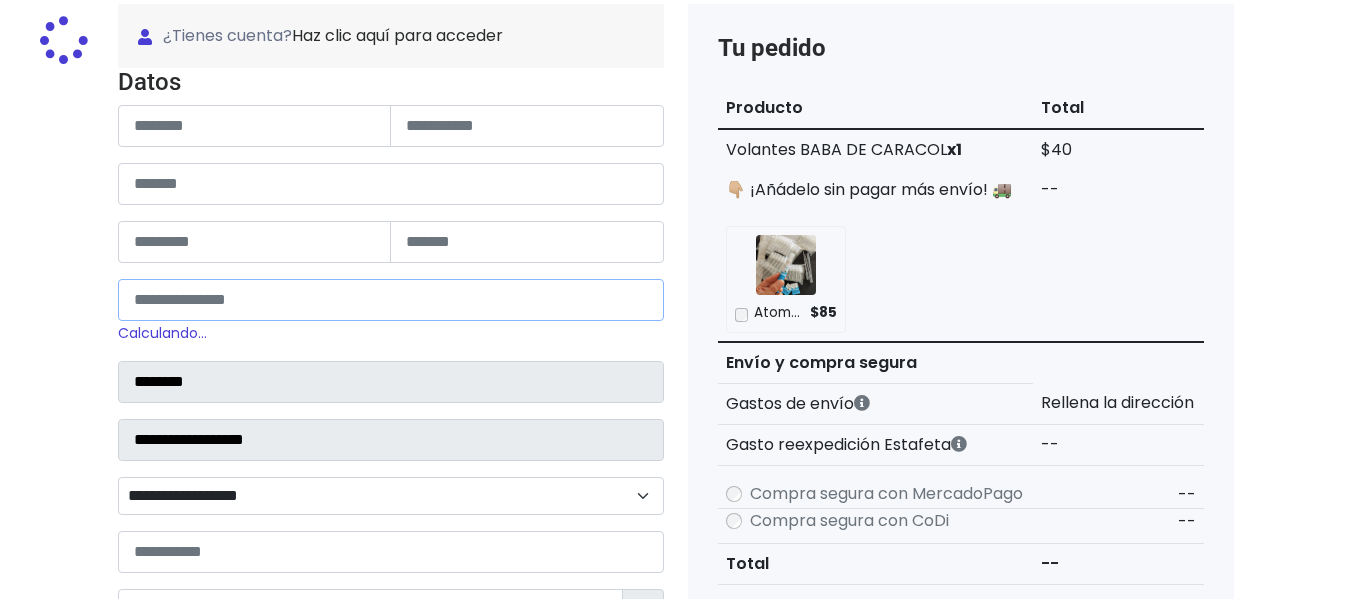 scroll, scrollTop: 500, scrollLeft: 0, axis: vertical 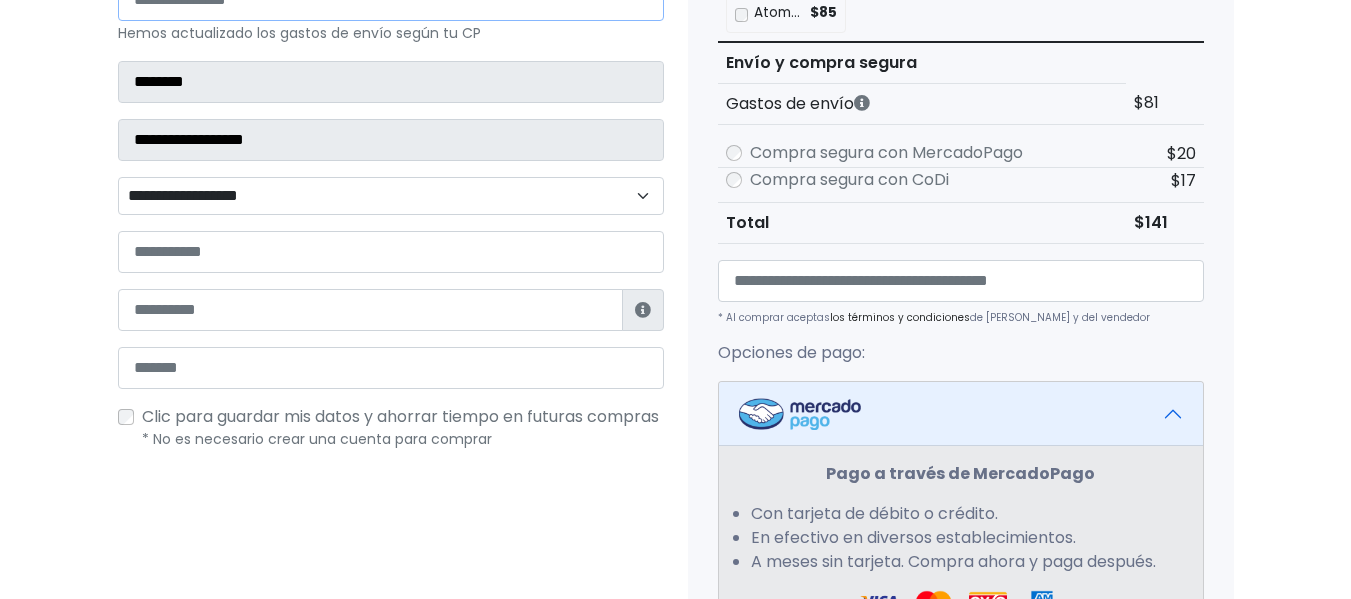 type on "*****" 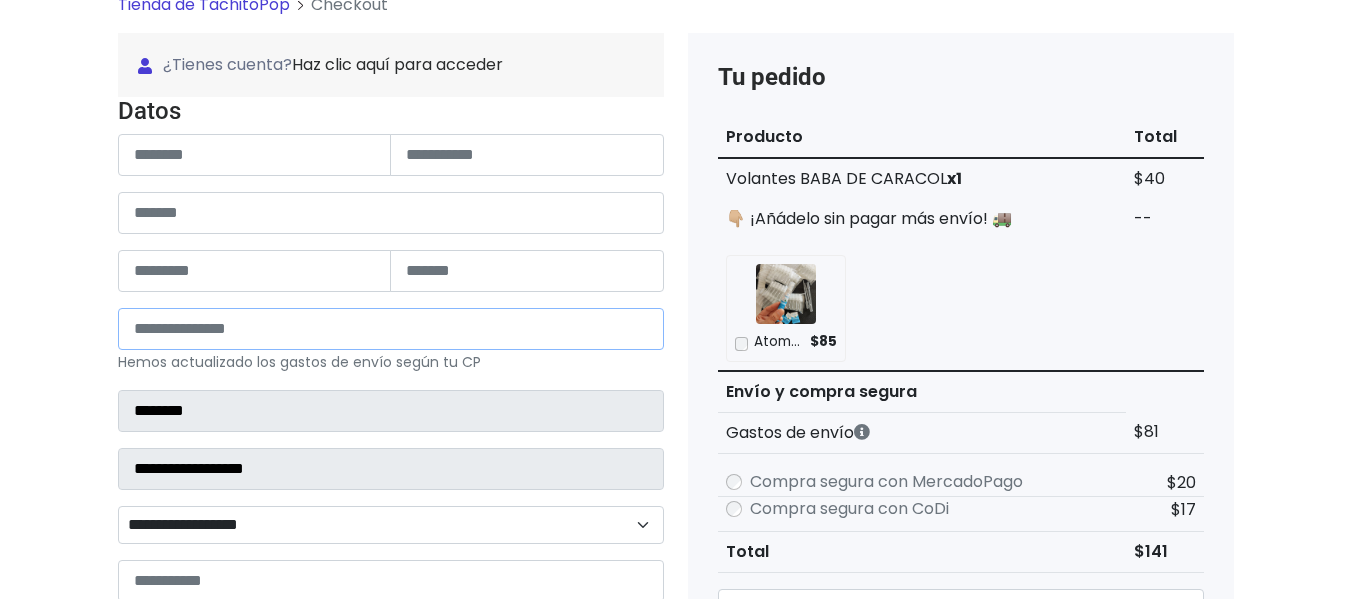 scroll, scrollTop: 100, scrollLeft: 0, axis: vertical 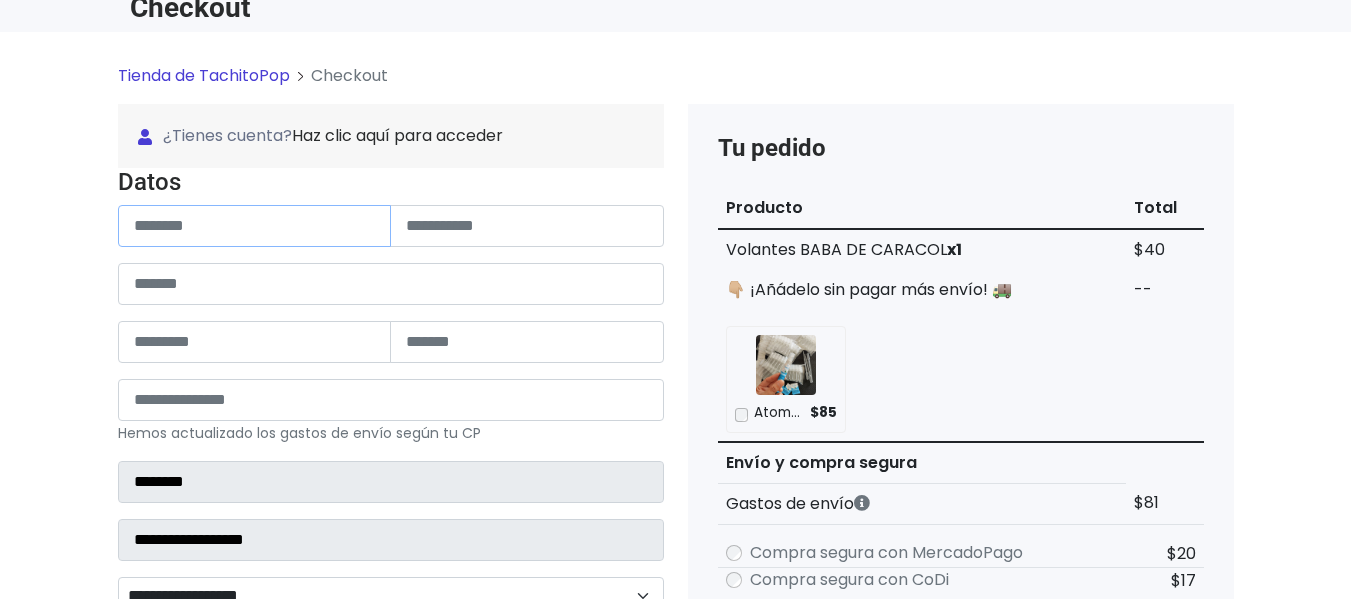 click at bounding box center [255, 226] 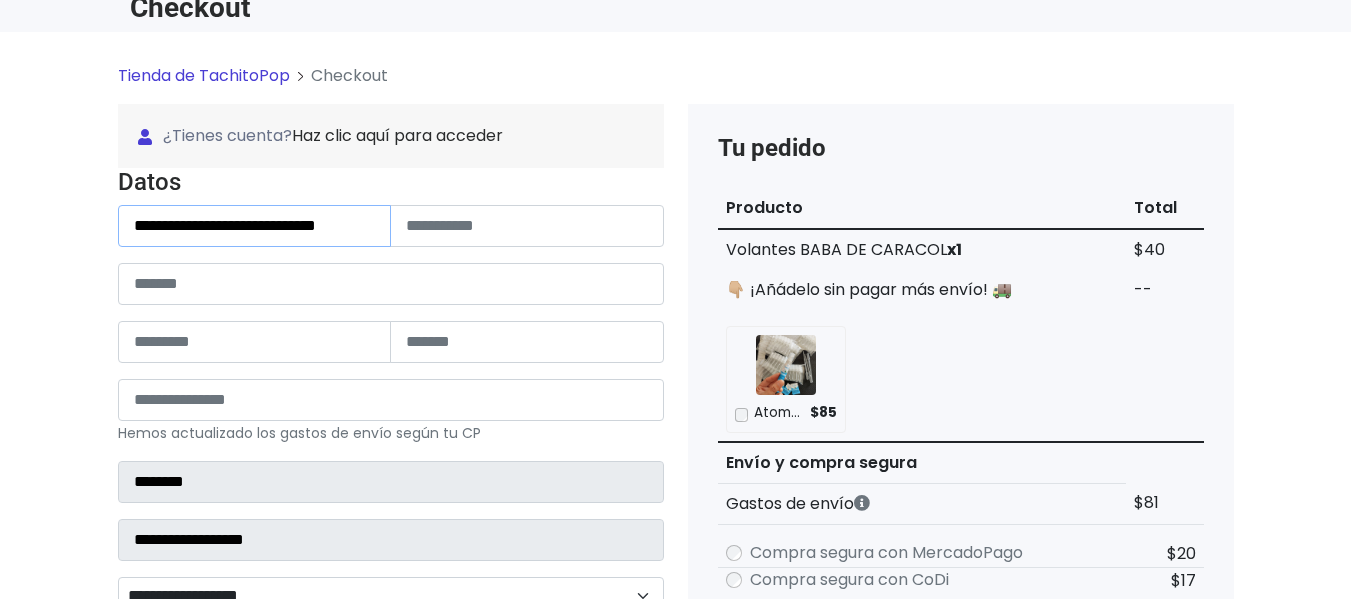 scroll, scrollTop: 0, scrollLeft: 16, axis: horizontal 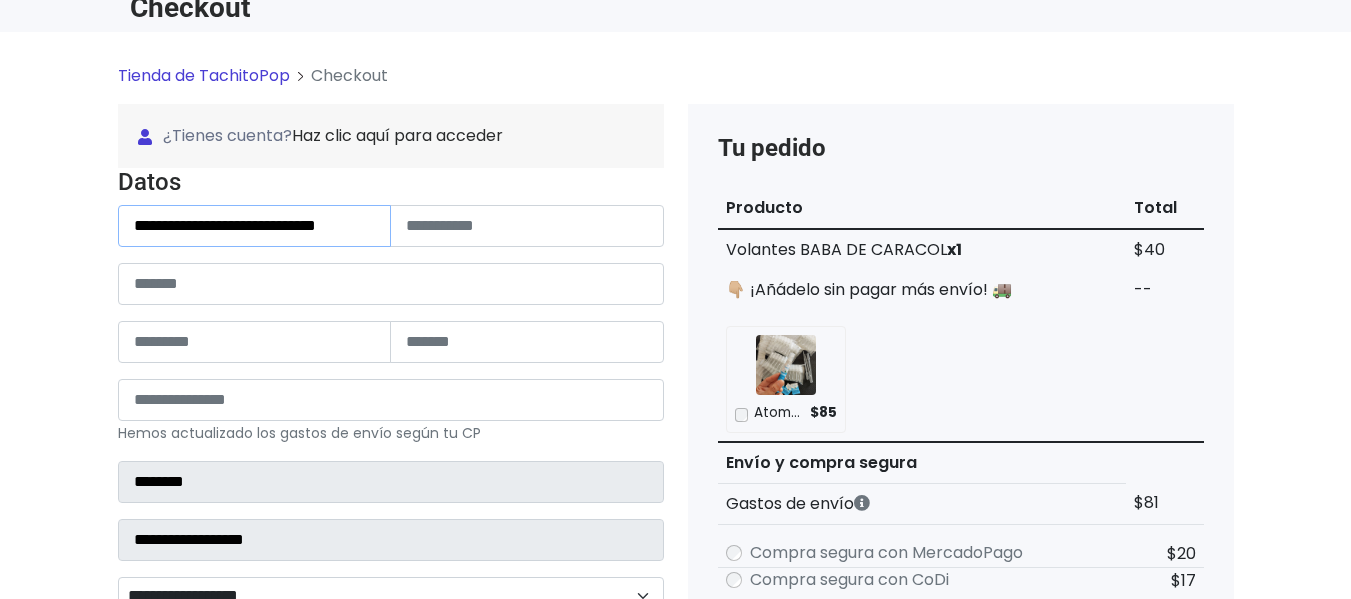 drag, startPoint x: 226, startPoint y: 223, endPoint x: 426, endPoint y: 222, distance: 200.0025 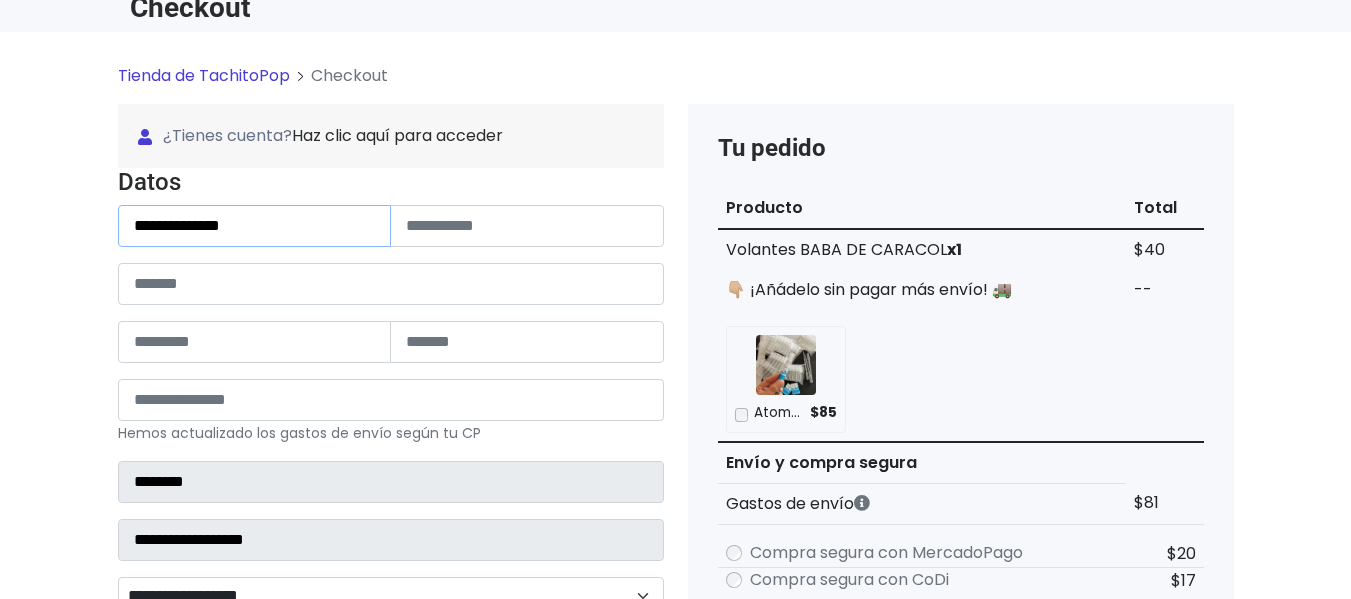 scroll, scrollTop: 0, scrollLeft: 0, axis: both 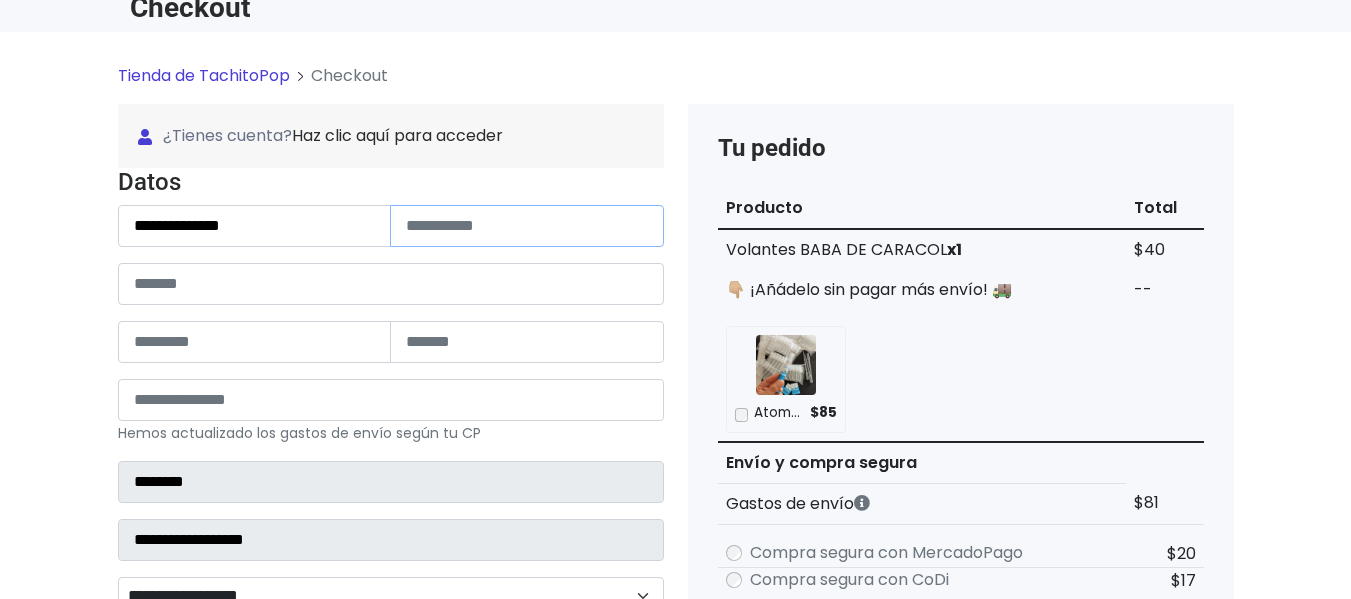 click at bounding box center [527, 226] 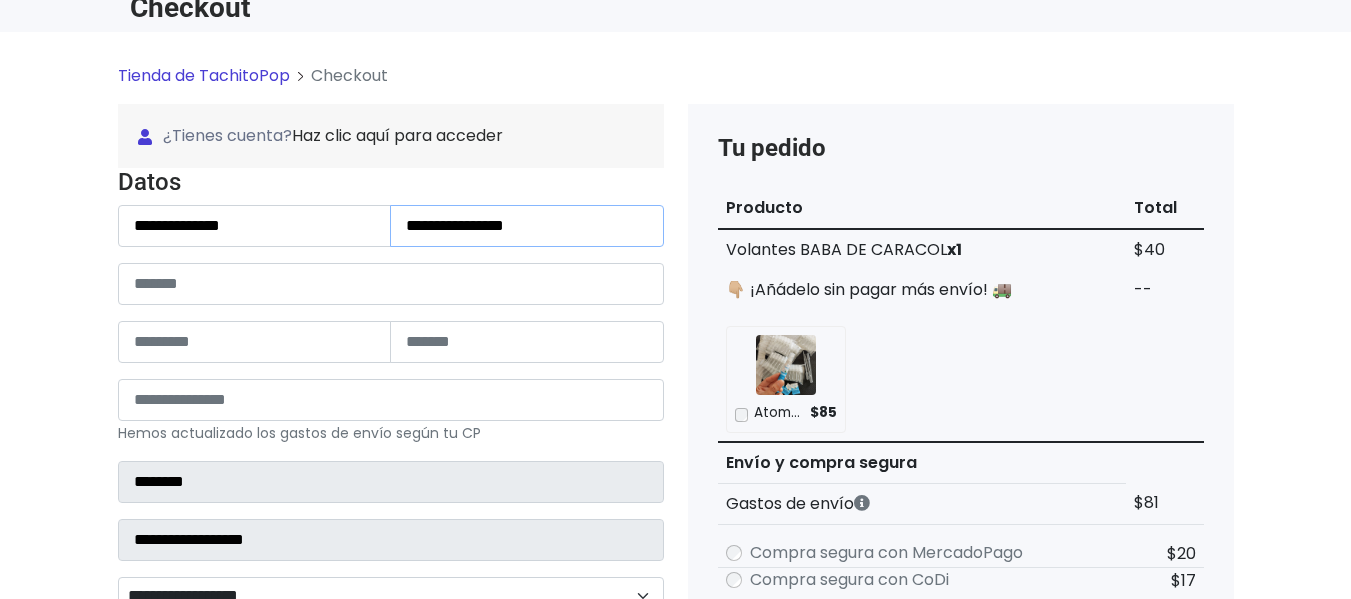 type on "**********" 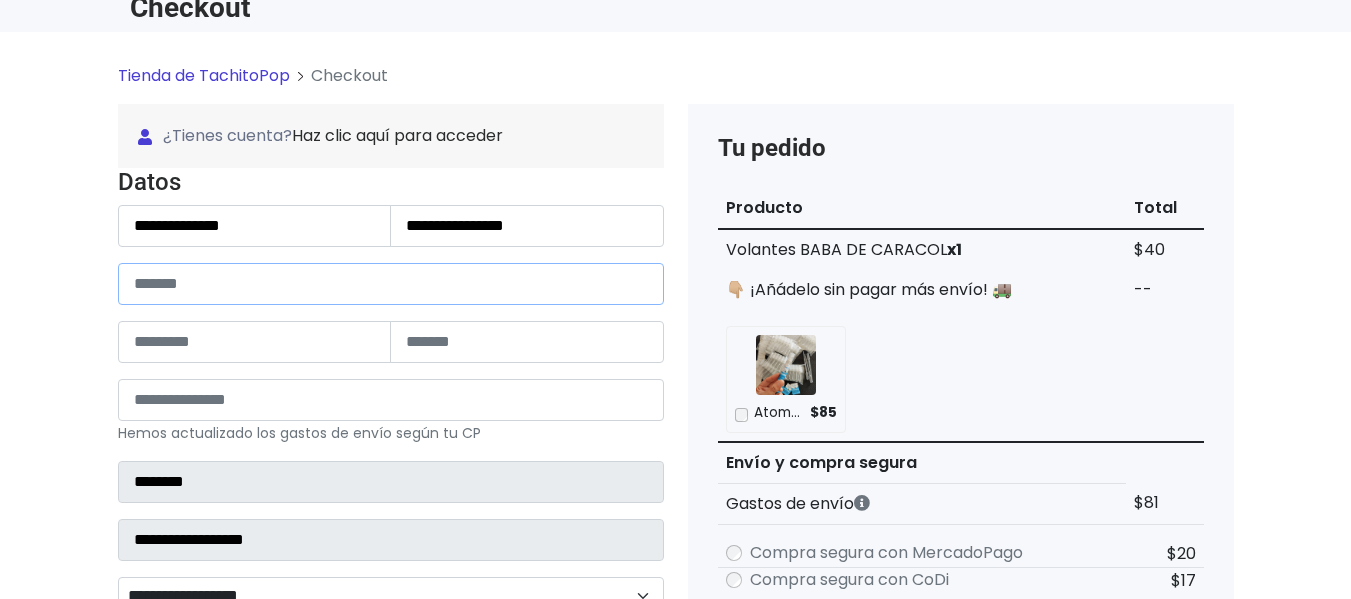 click at bounding box center [391, 284] 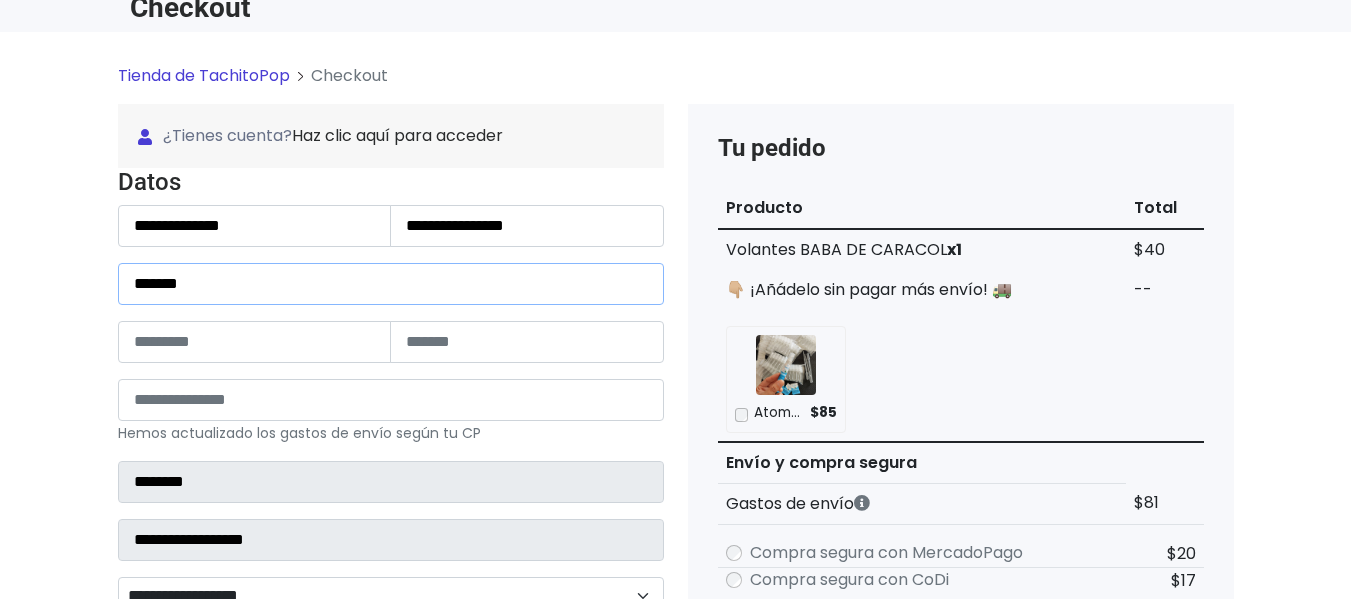 type on "*******" 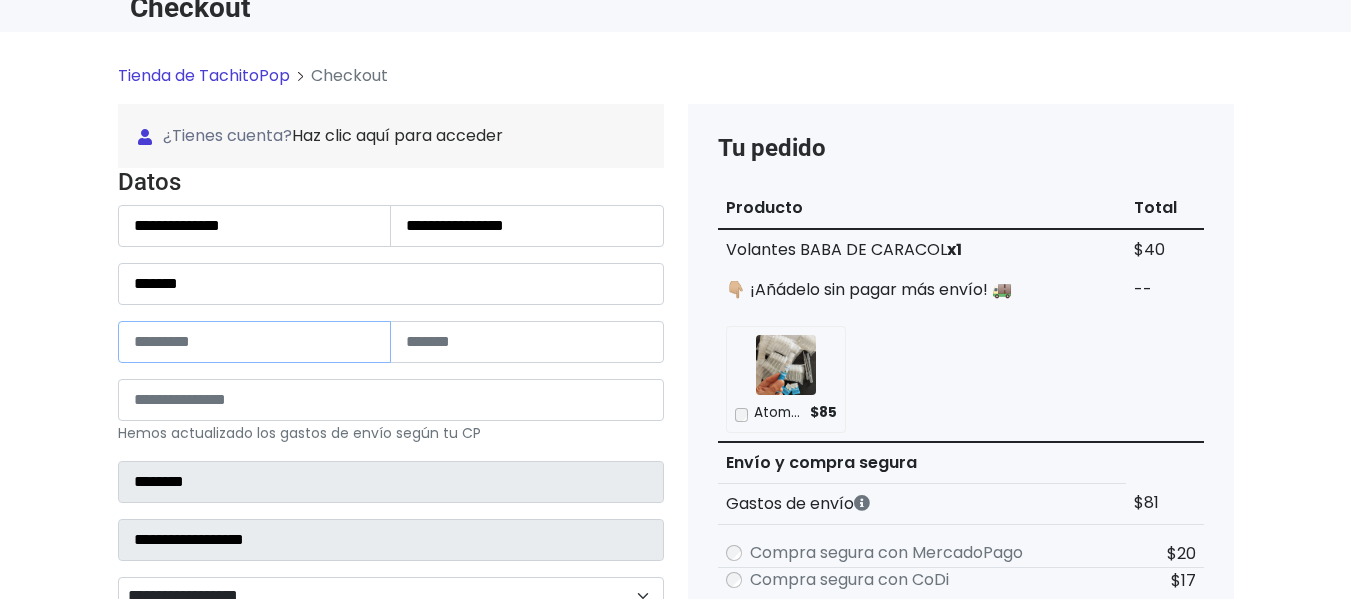 click at bounding box center [255, 342] 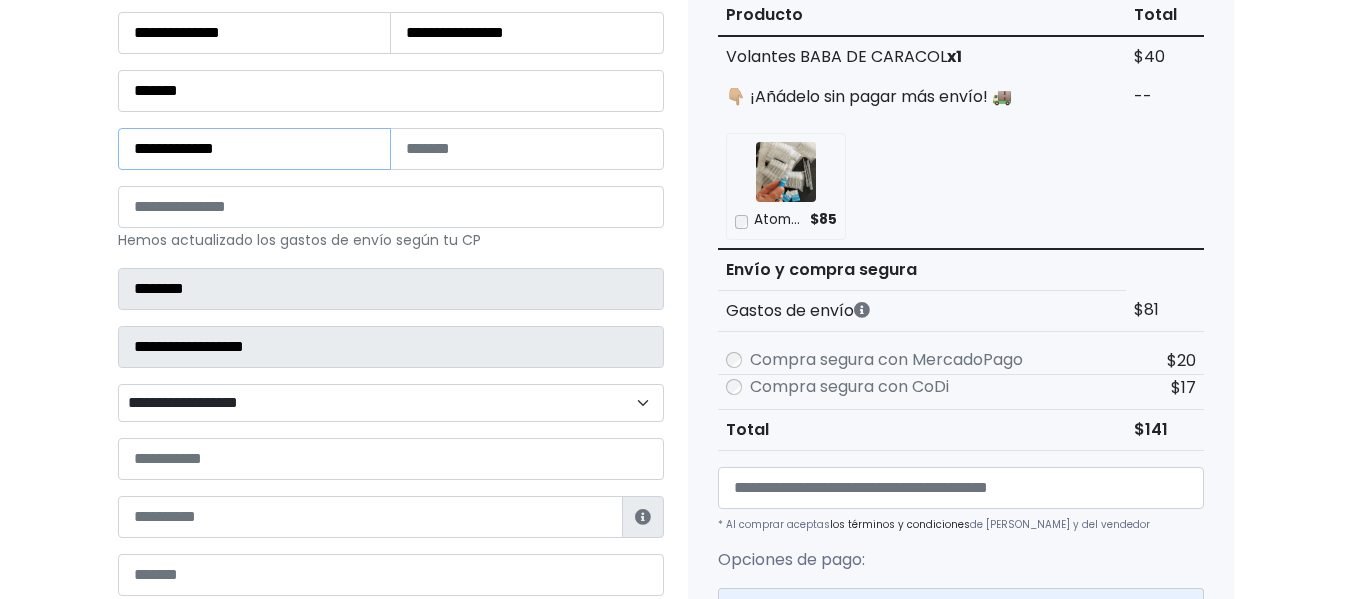 scroll, scrollTop: 300, scrollLeft: 0, axis: vertical 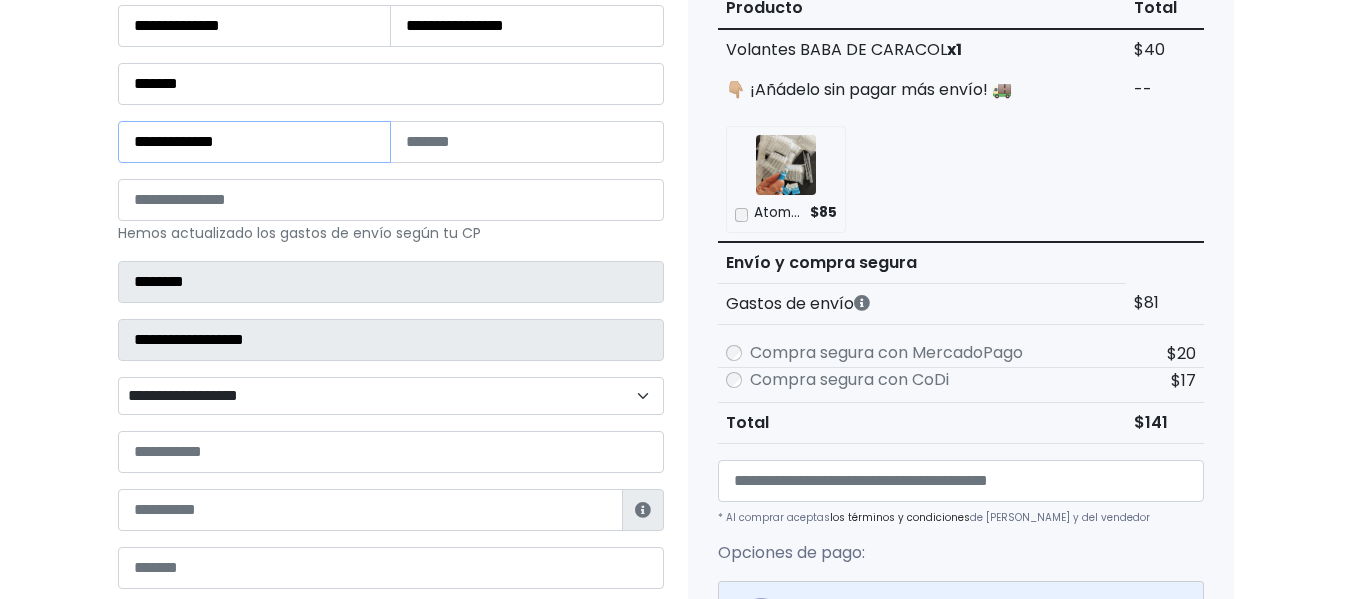 type on "**********" 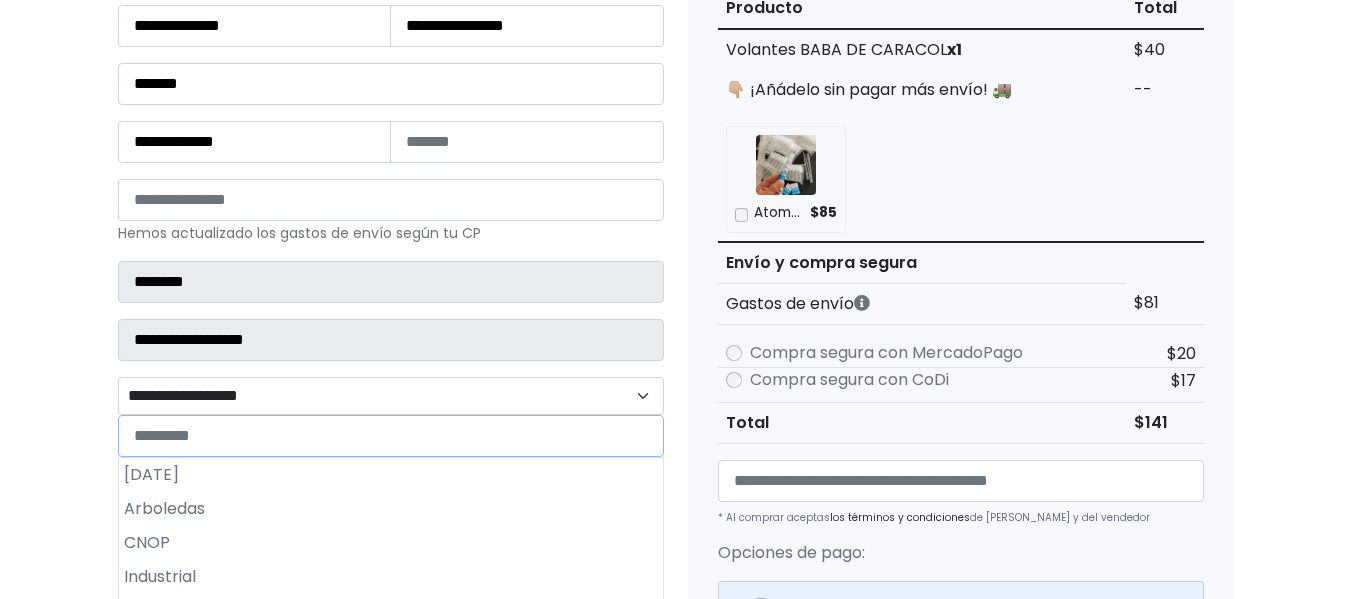 click on "**********" at bounding box center (391, 396) 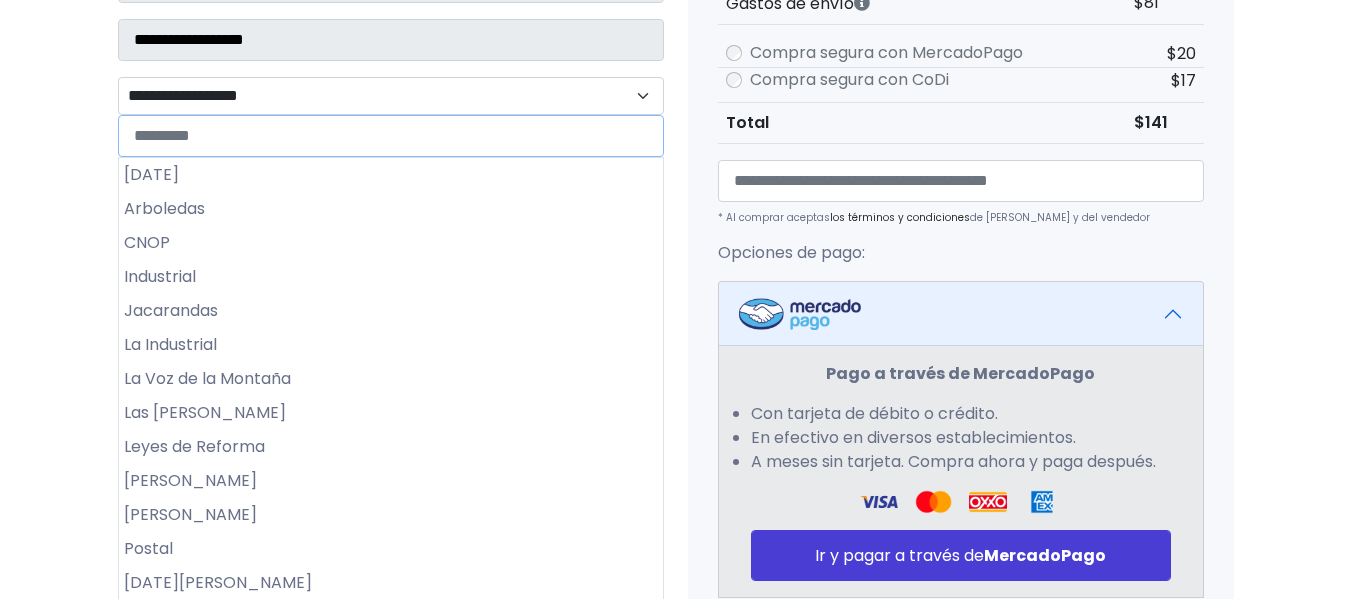 scroll, scrollTop: 700, scrollLeft: 0, axis: vertical 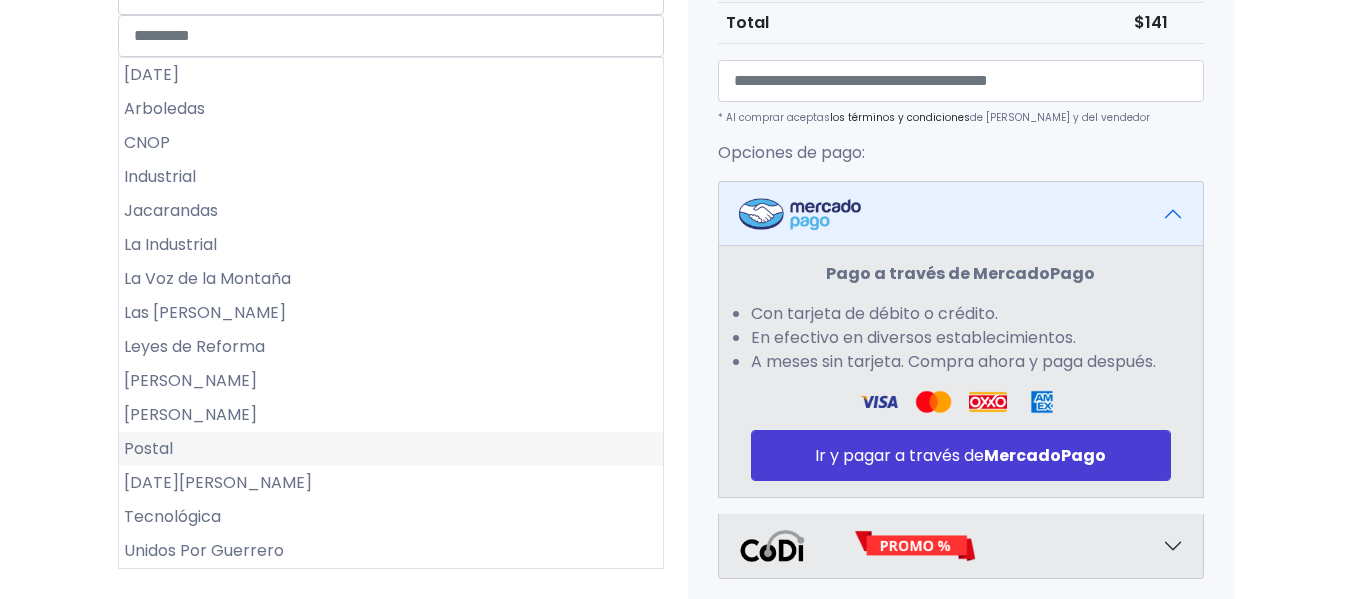 click on "Postal" at bounding box center [391, 449] 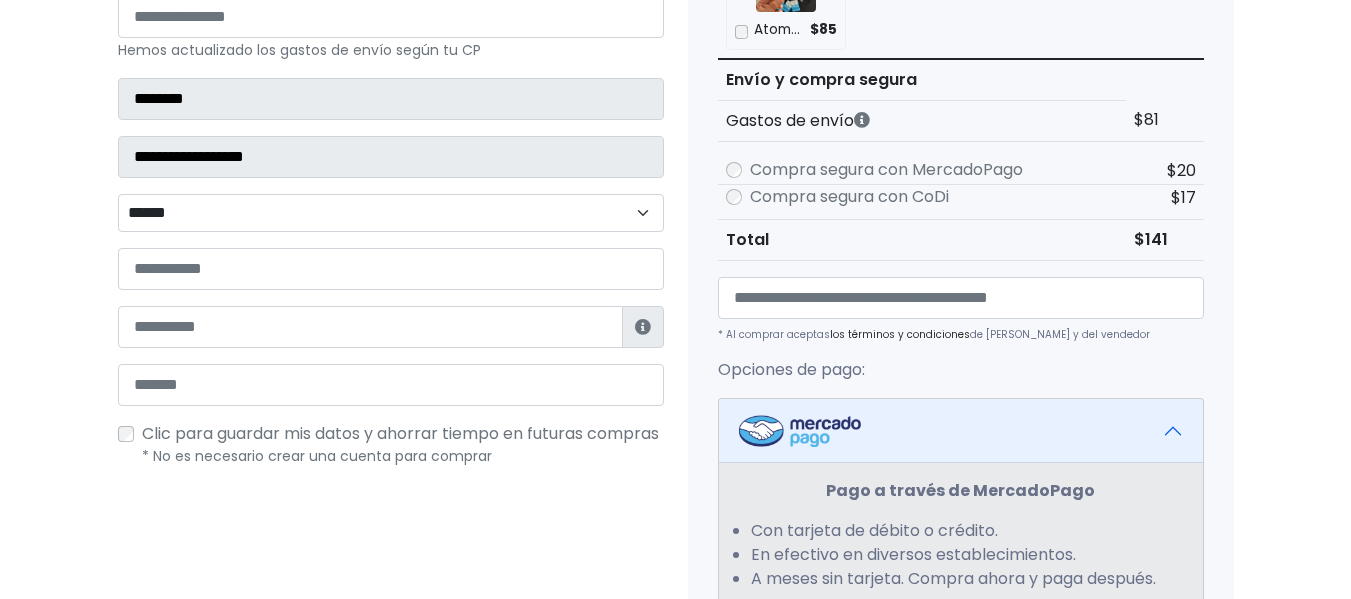scroll, scrollTop: 500, scrollLeft: 0, axis: vertical 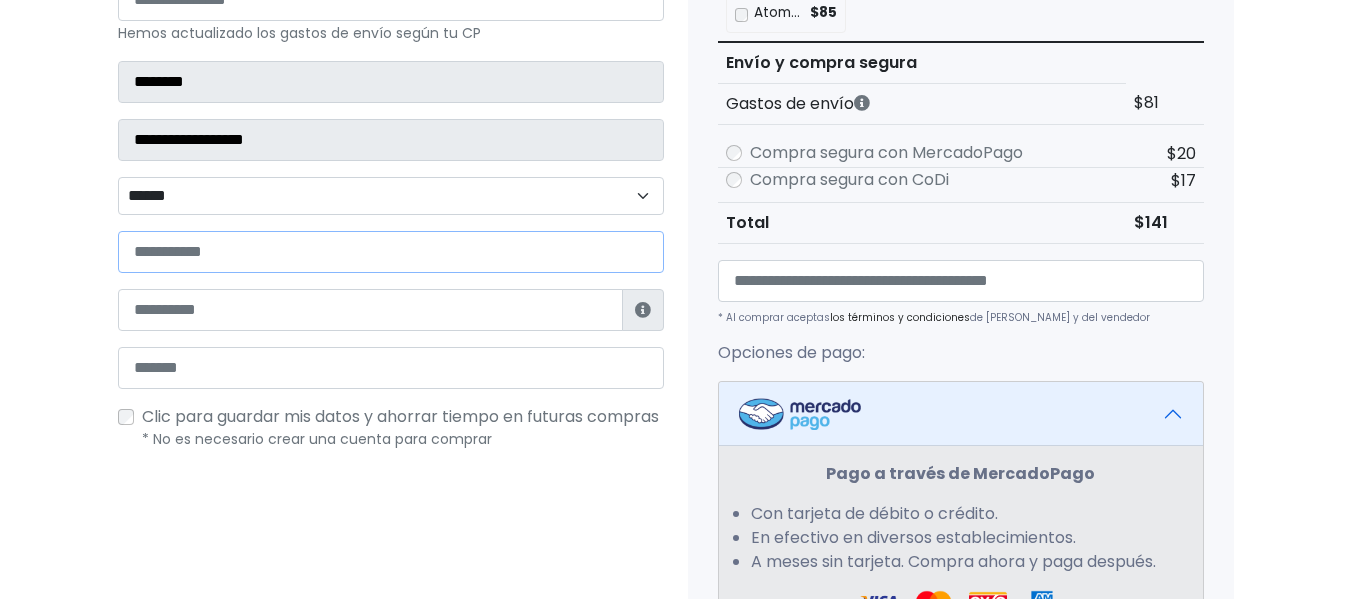 click at bounding box center (391, 252) 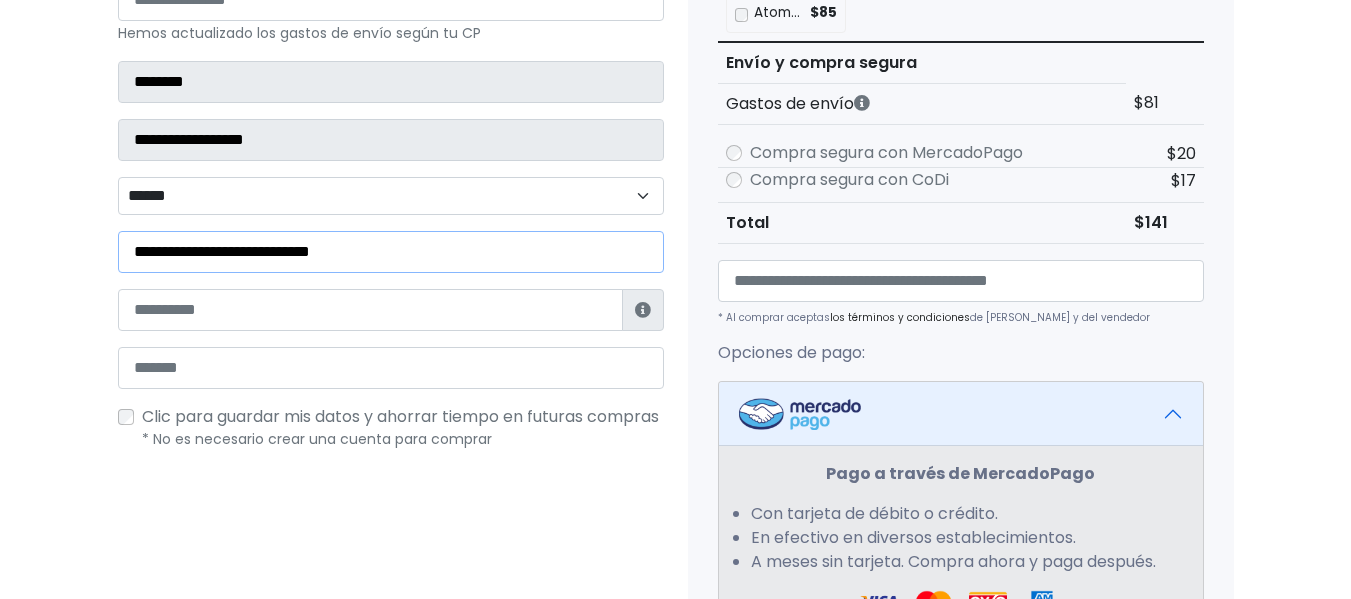 type on "**********" 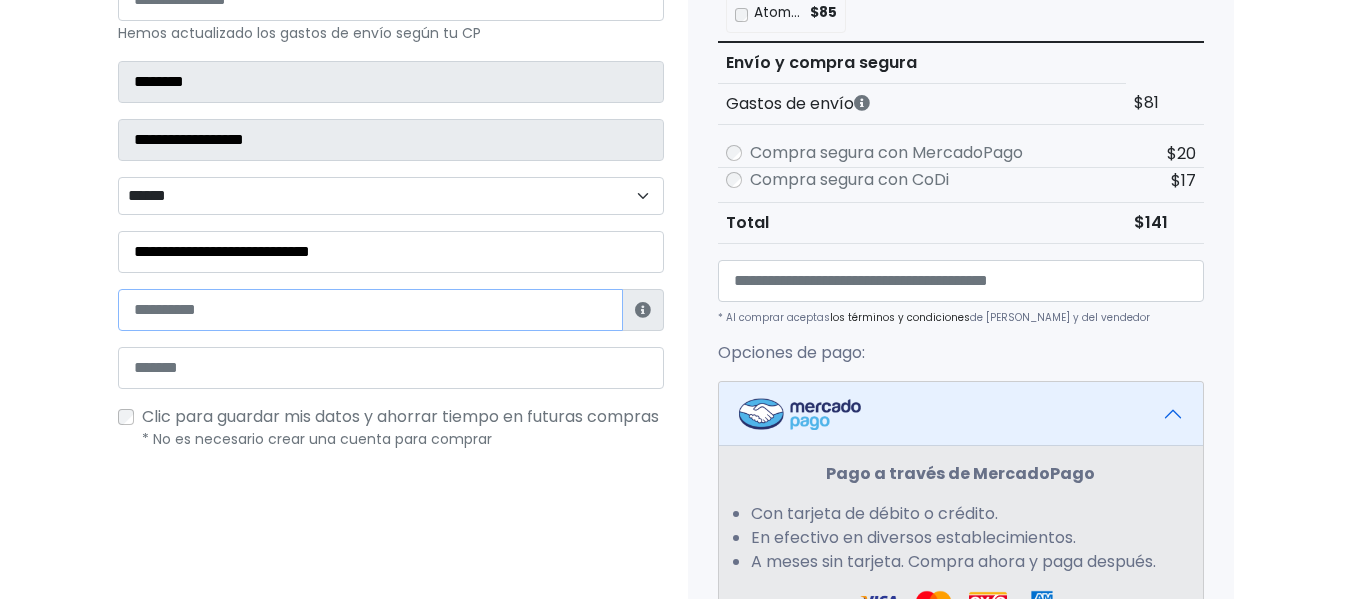click at bounding box center (370, 310) 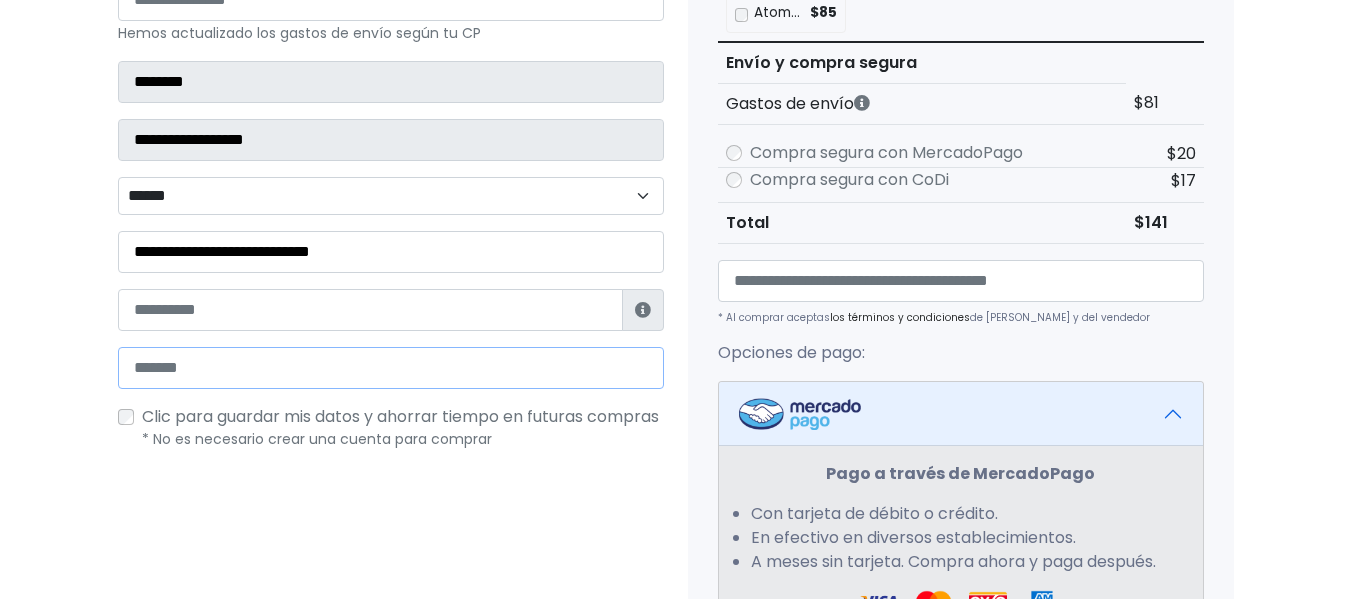 click at bounding box center [391, 368] 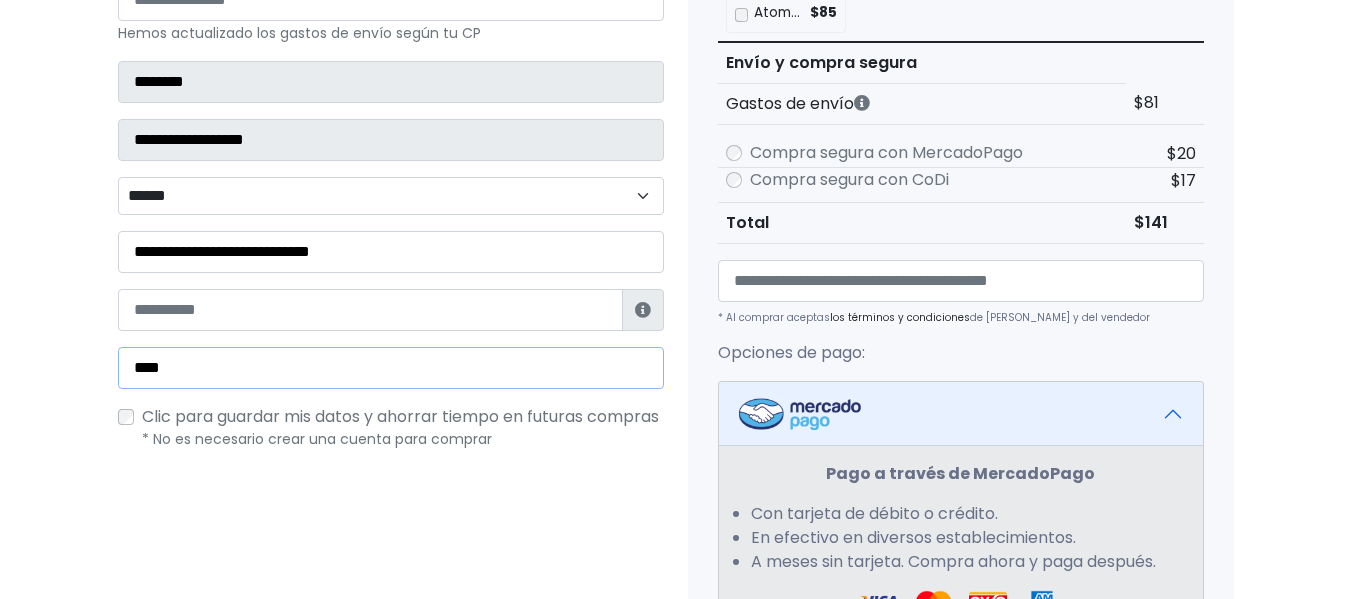 type on "**********" 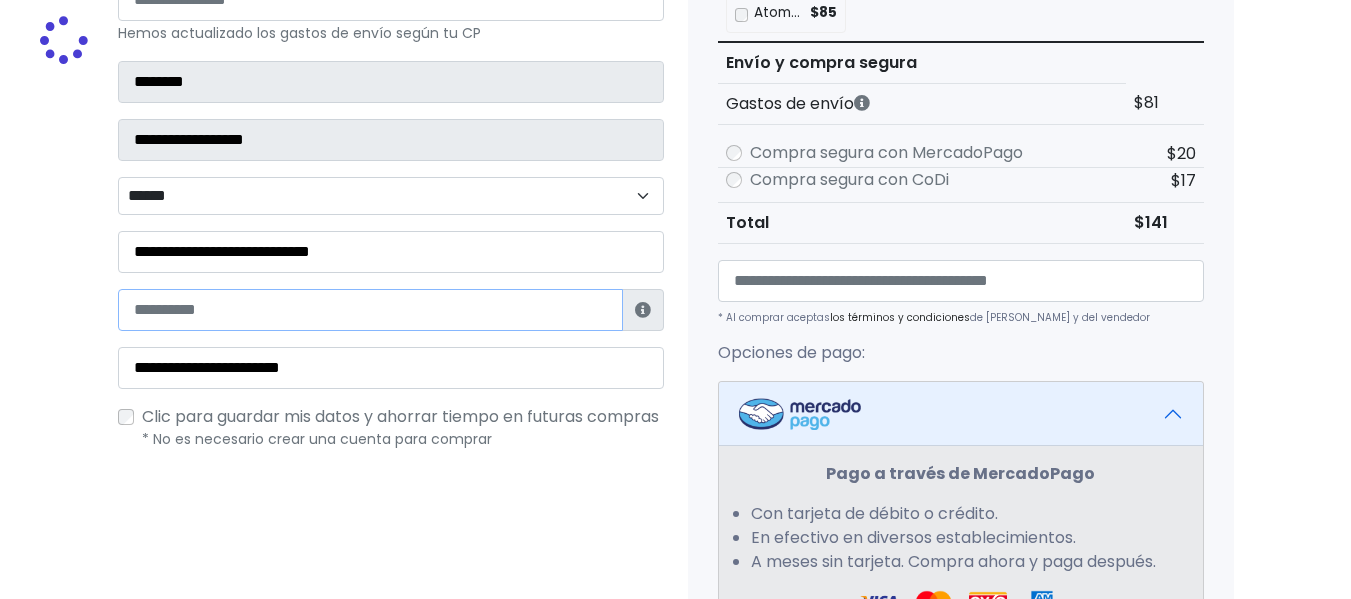 click at bounding box center (370, 310) 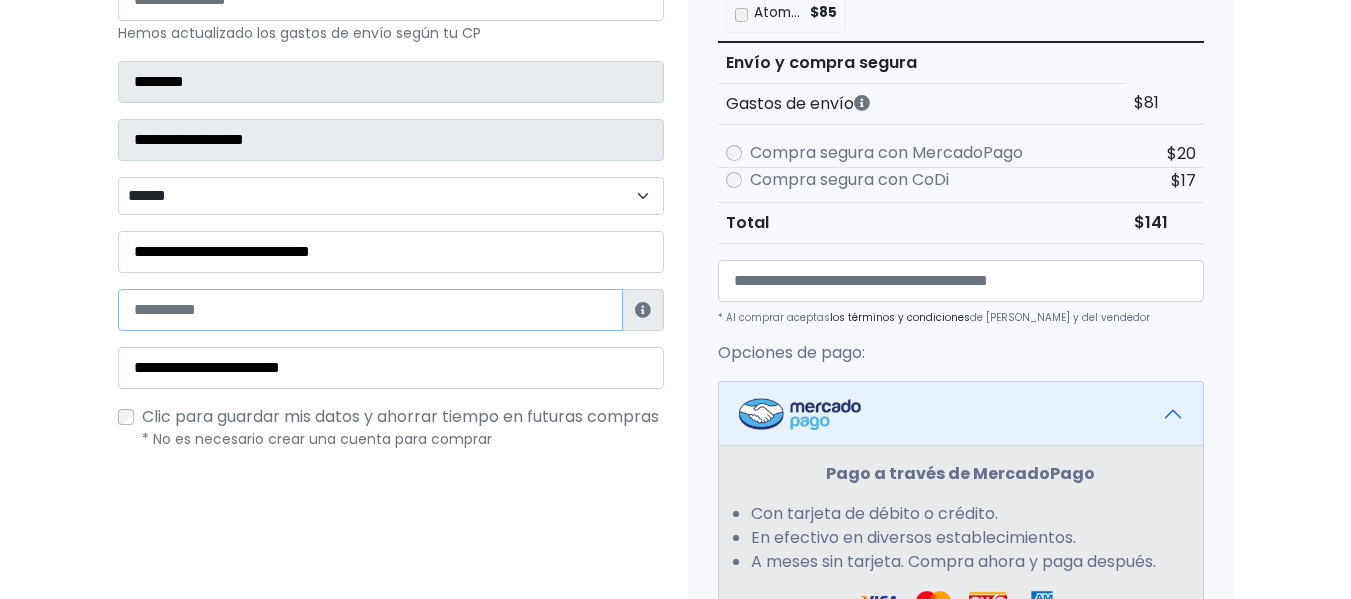 paste on "**********" 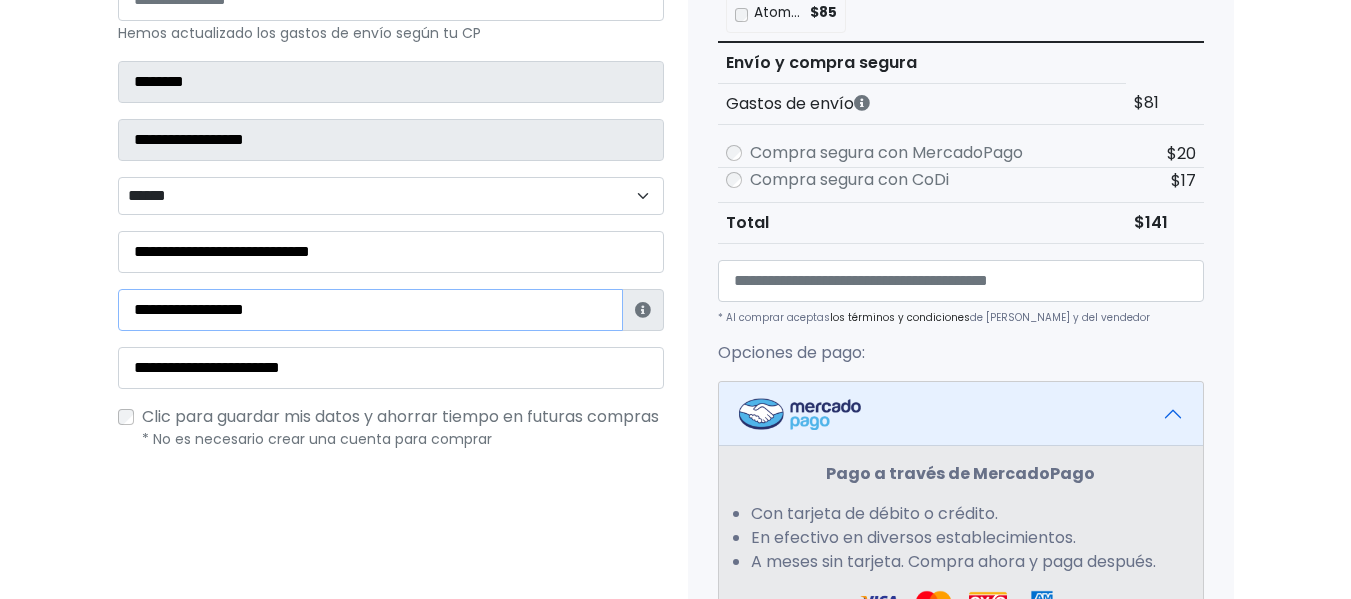 click on "**********" at bounding box center [370, 310] 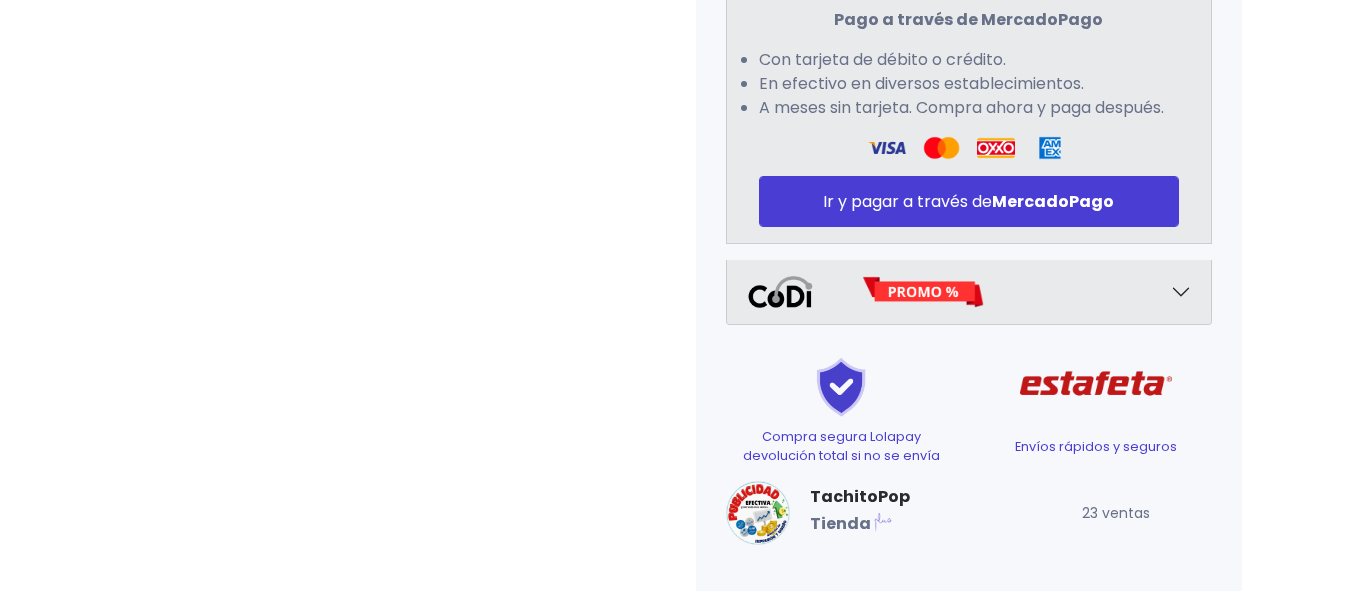 scroll, scrollTop: 955, scrollLeft: 0, axis: vertical 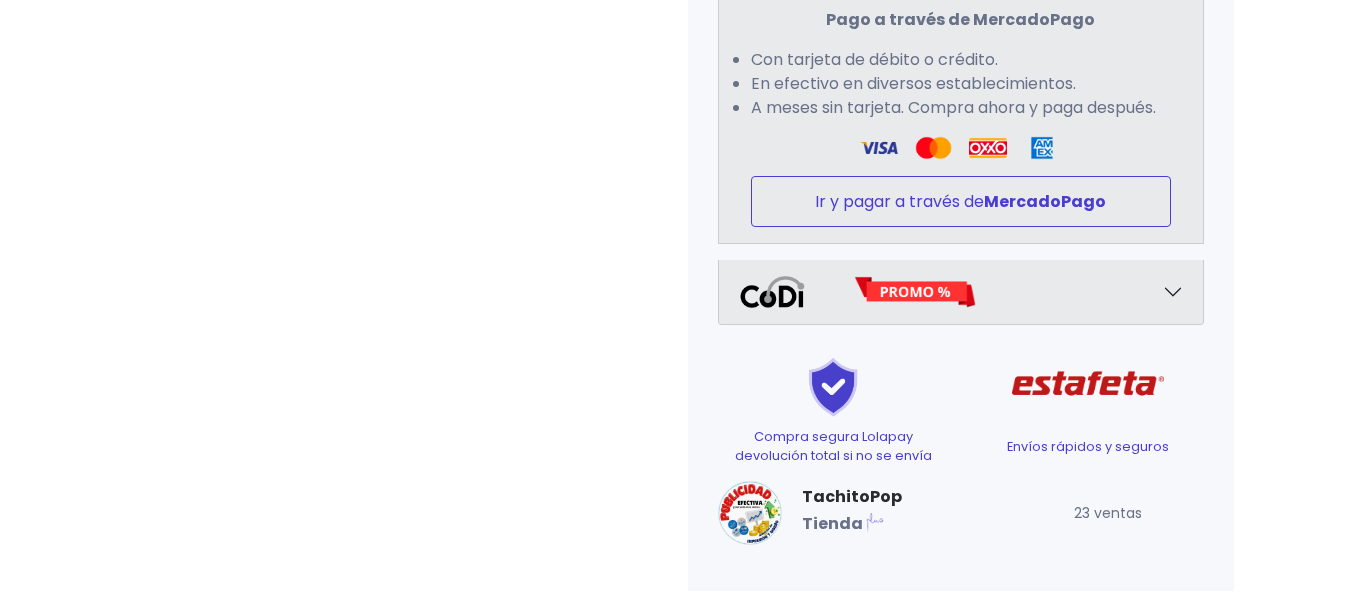 type on "**********" 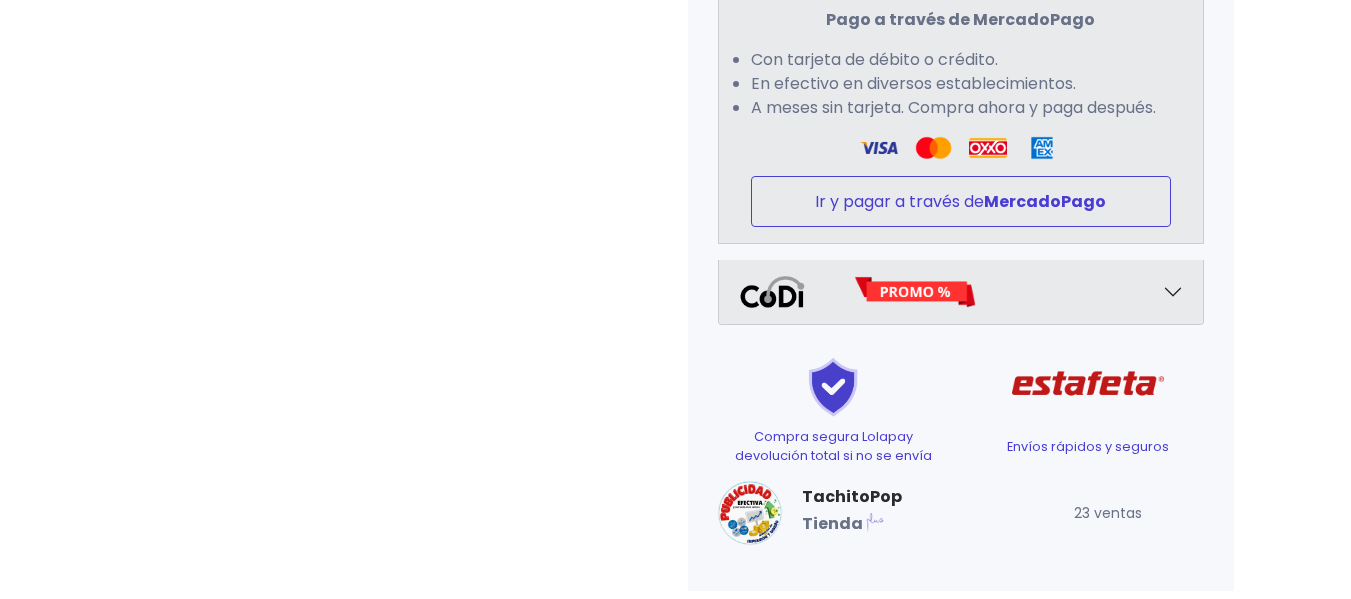 click on "Ir y pagar a través de  MercadoPago" at bounding box center [961, 201] 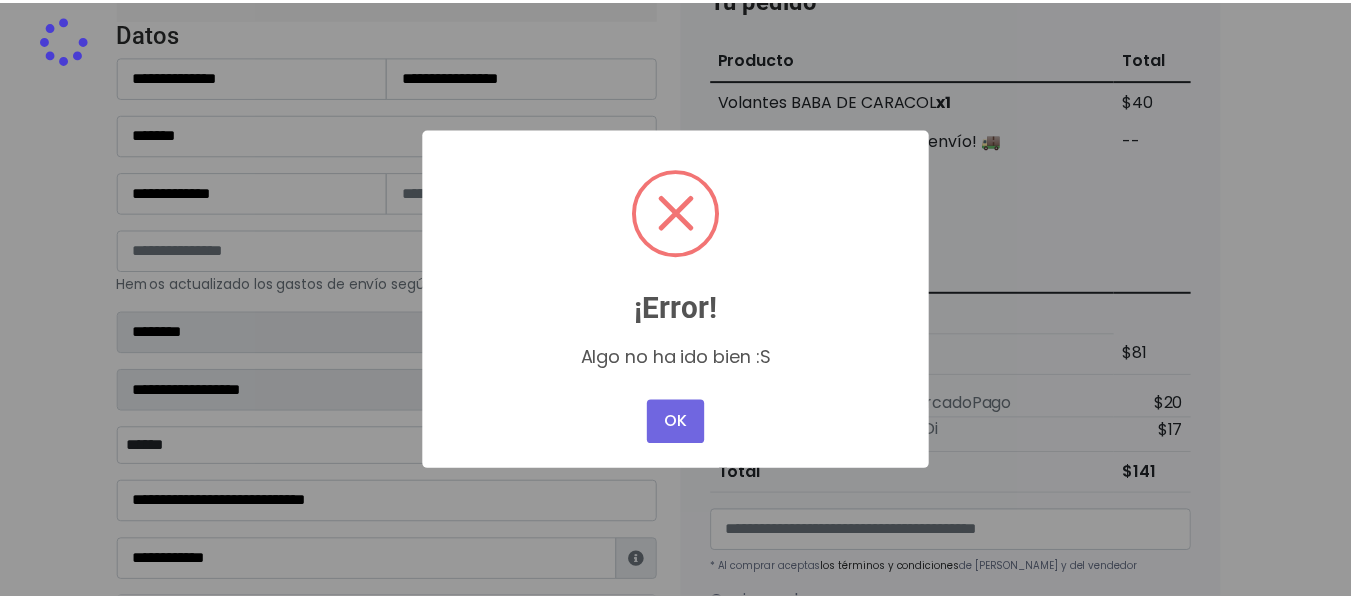 scroll, scrollTop: 0, scrollLeft: 0, axis: both 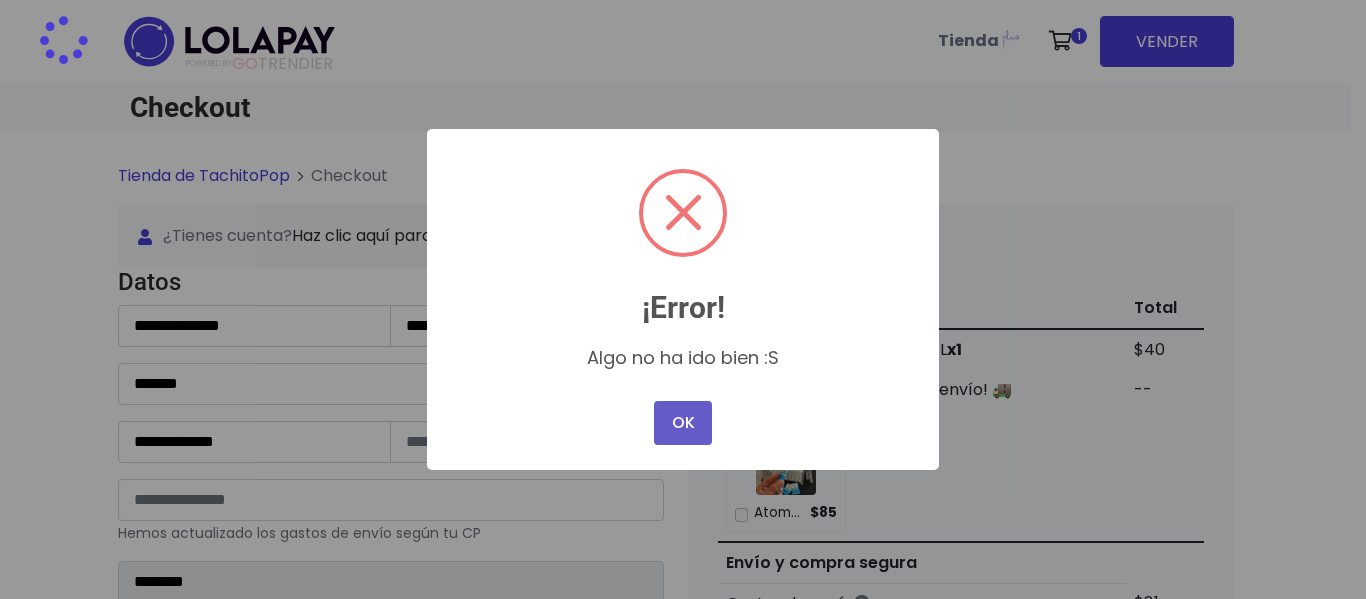 click on "OK" at bounding box center [683, 423] 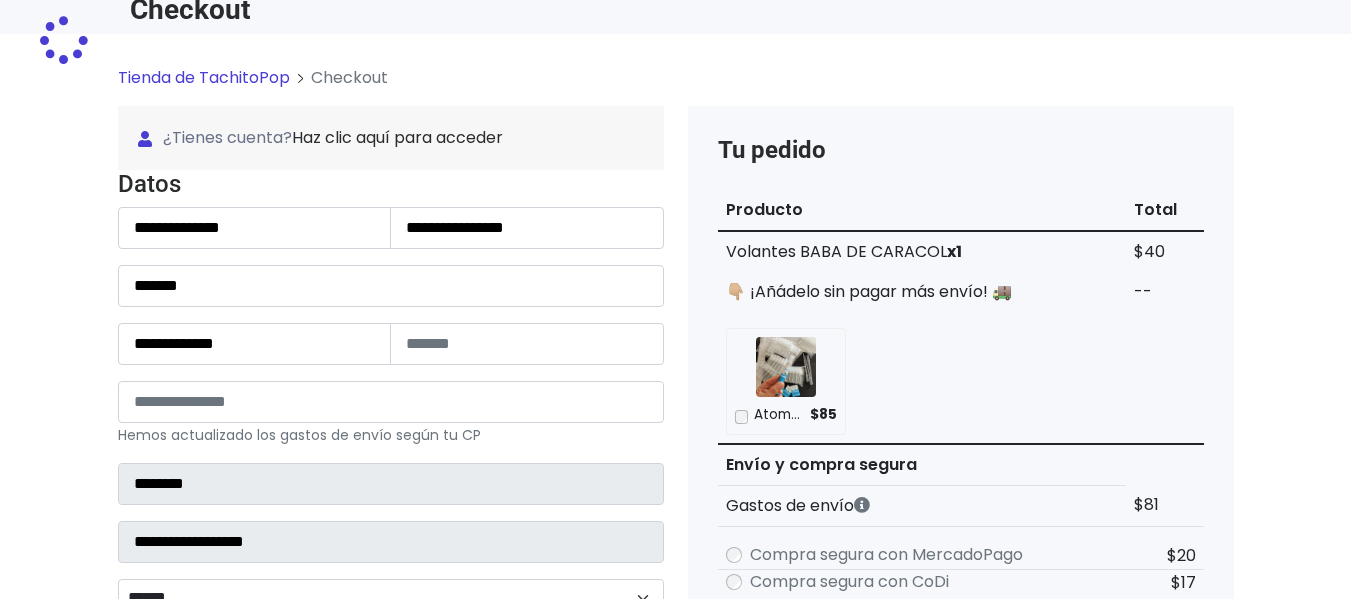 scroll, scrollTop: 0, scrollLeft: 0, axis: both 